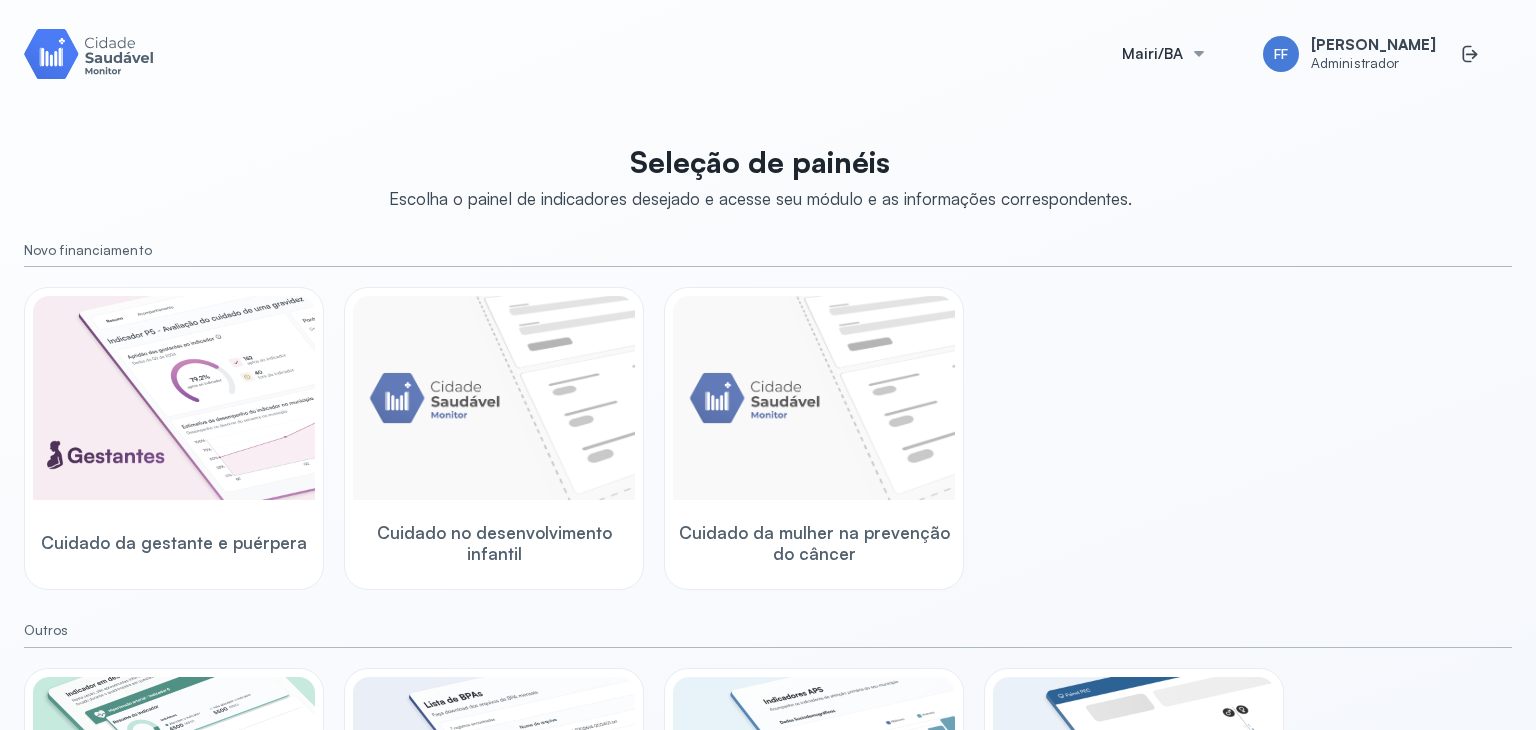 scroll, scrollTop: 0, scrollLeft: 0, axis: both 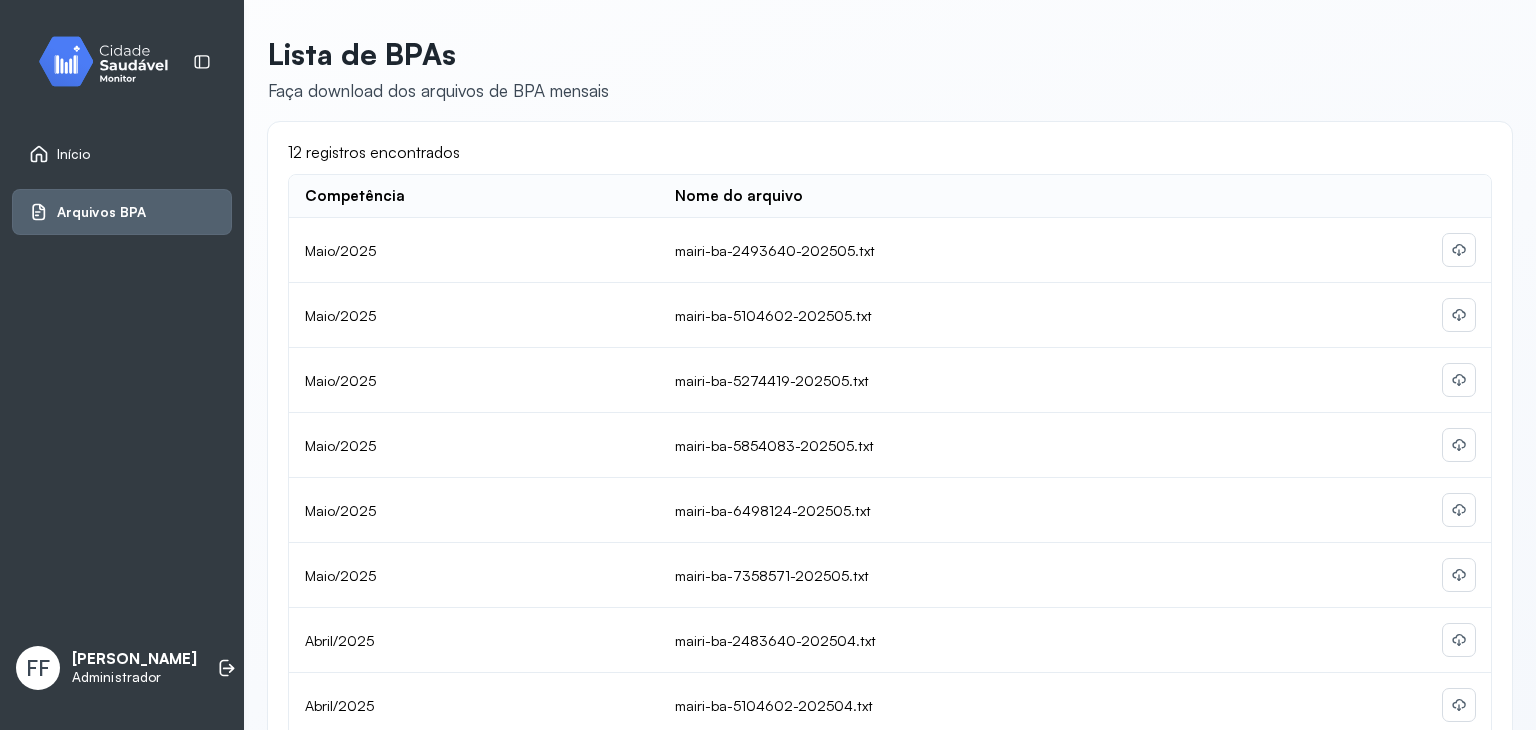 click on "Lista de BPAs Faça download dos arquivos de BPA mensais" at bounding box center [890, 69] 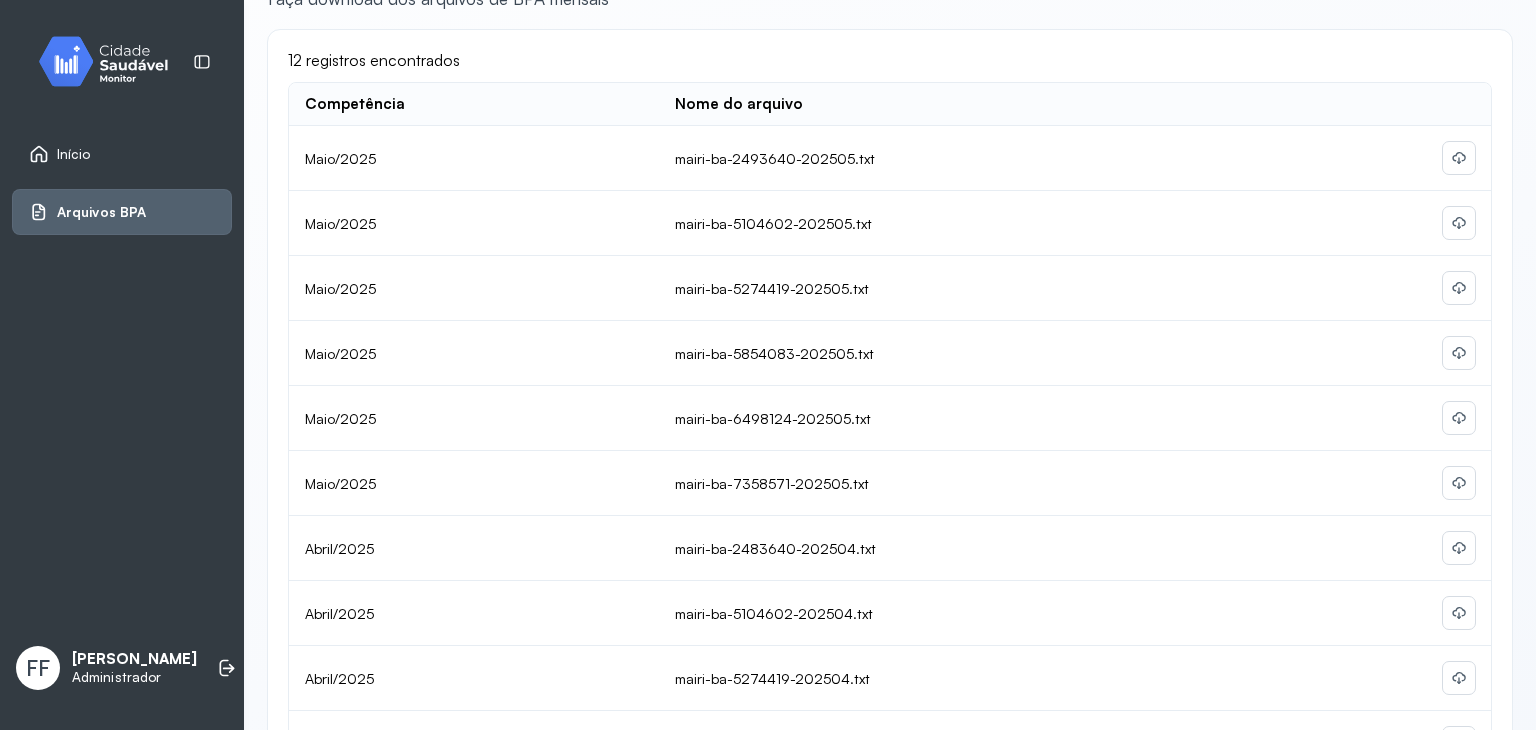 scroll, scrollTop: 100, scrollLeft: 0, axis: vertical 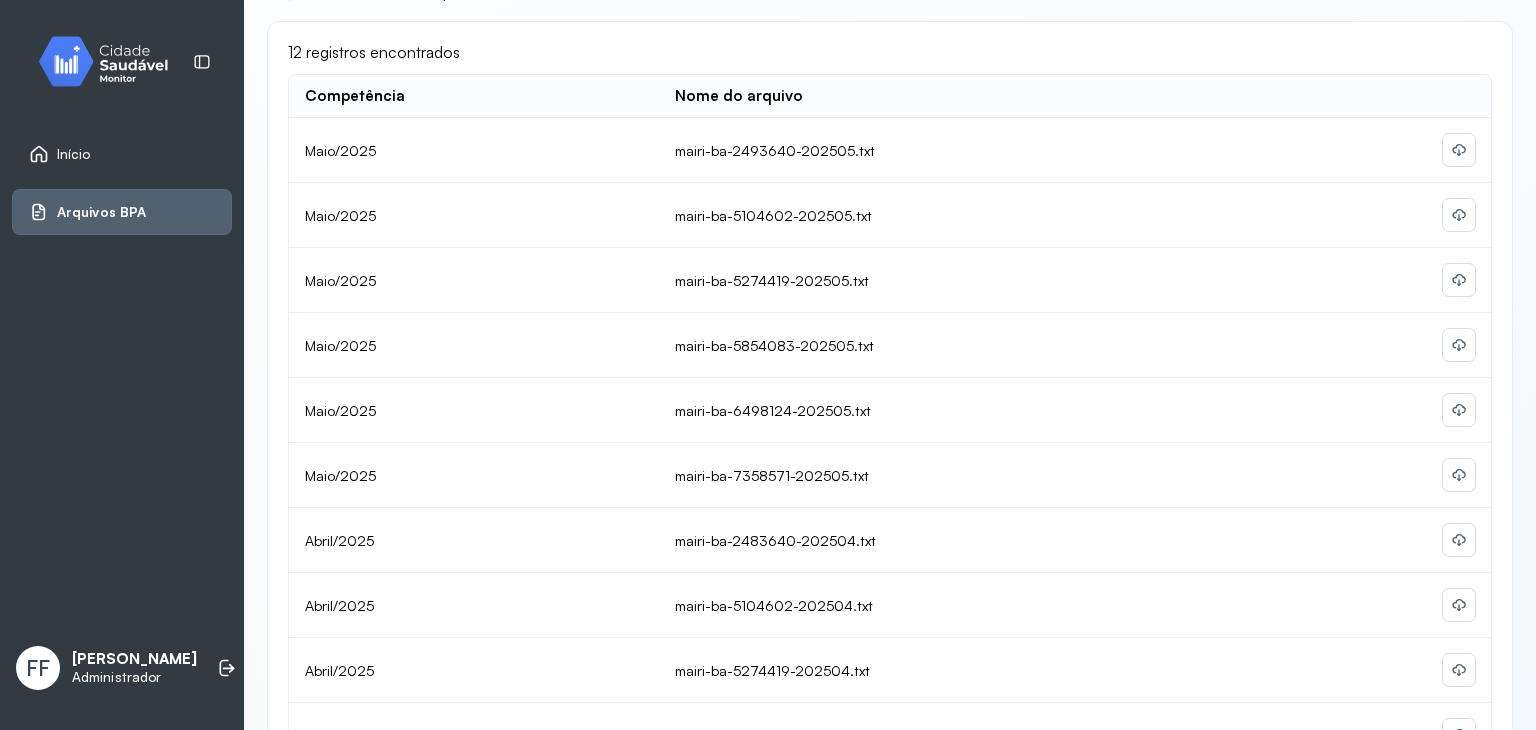 click on "mairi-ba-2493640-202505.txt" 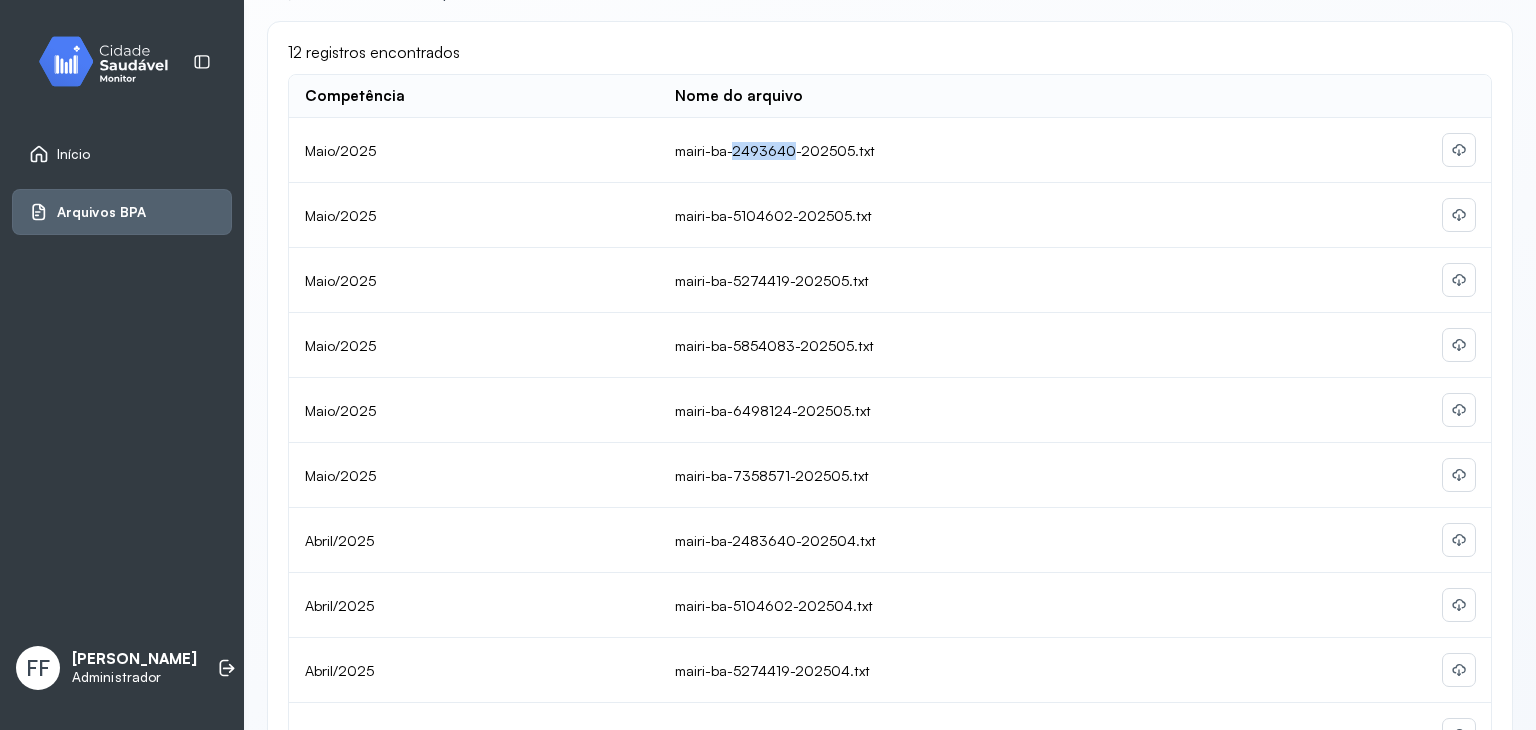 click on "mairi-ba-2493640-202505.txt" at bounding box center (775, 151) 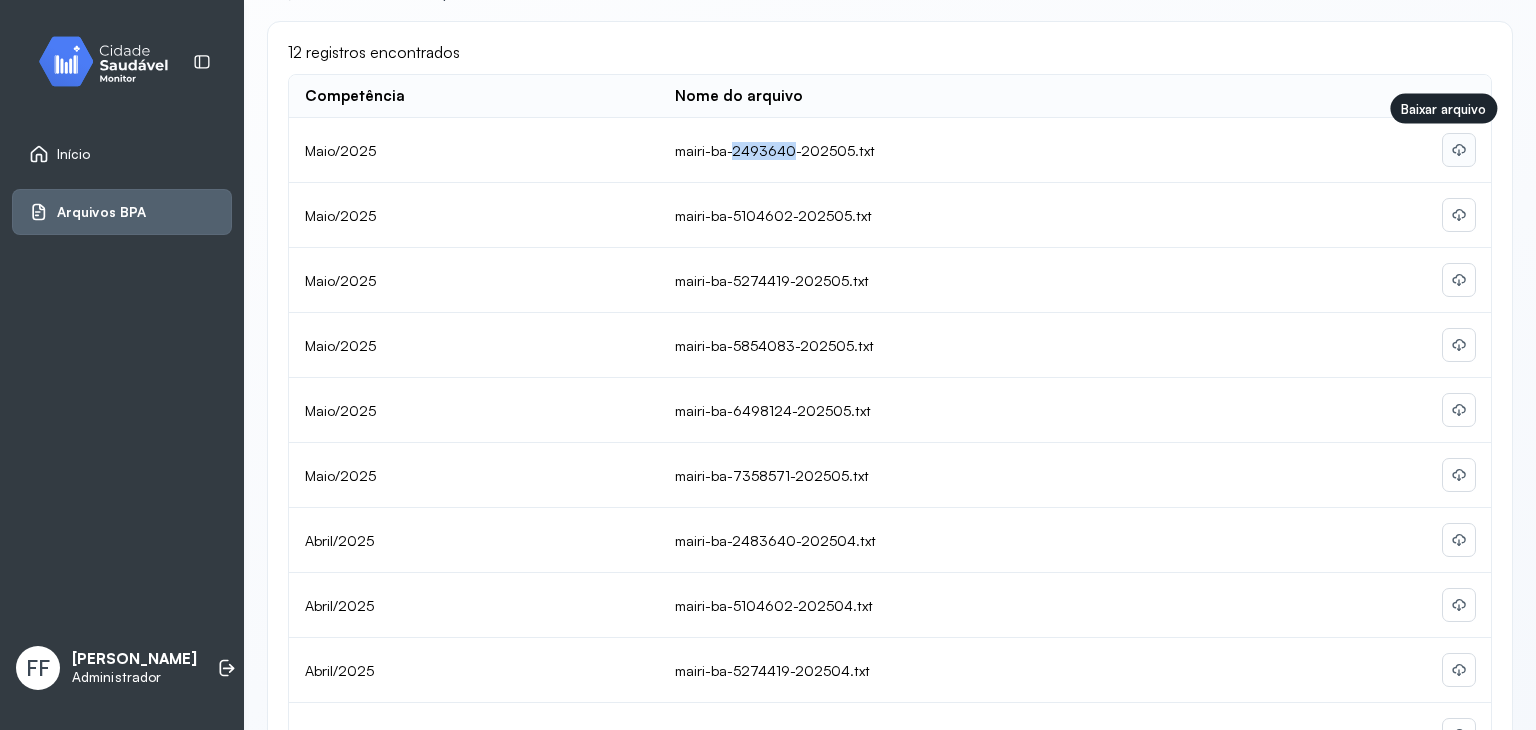 click 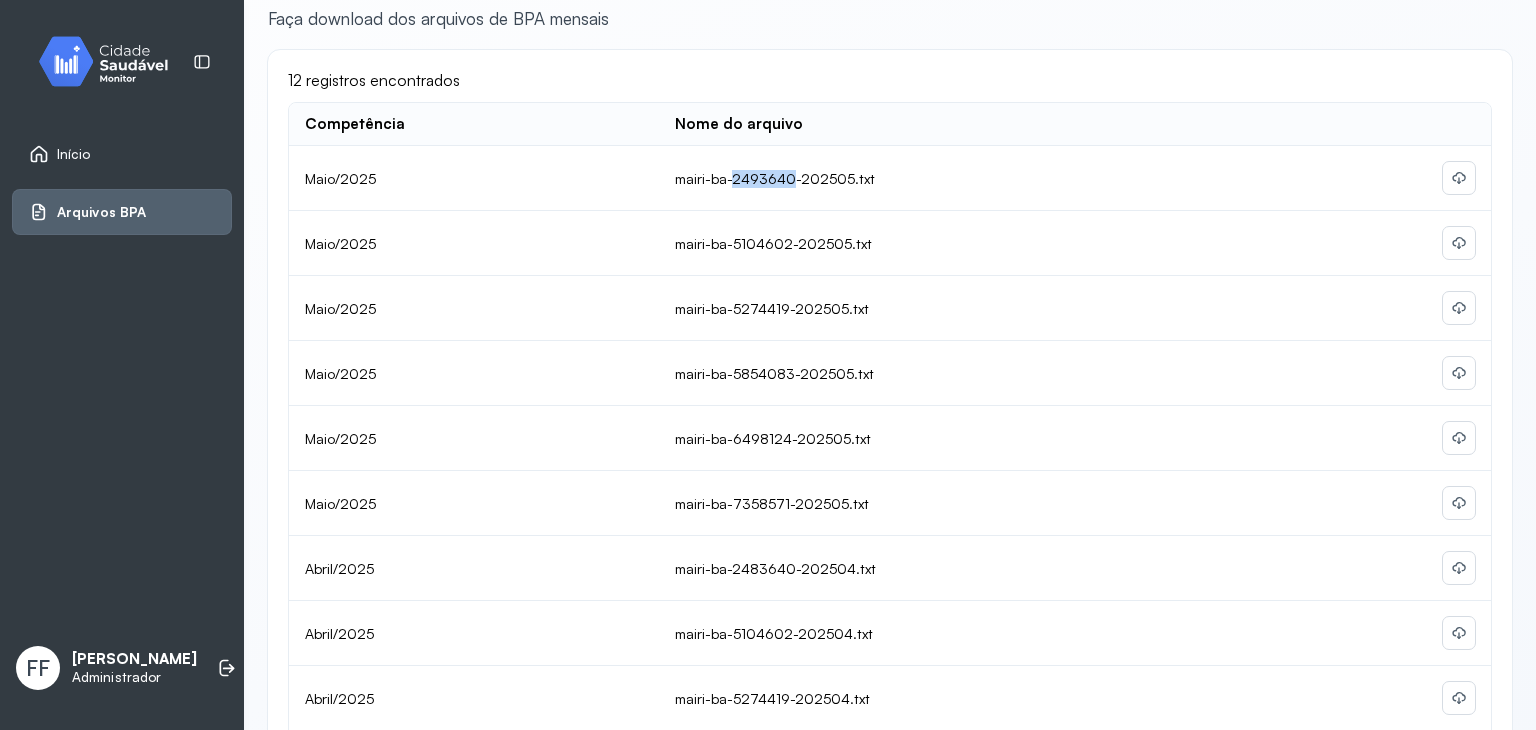 scroll, scrollTop: 0, scrollLeft: 0, axis: both 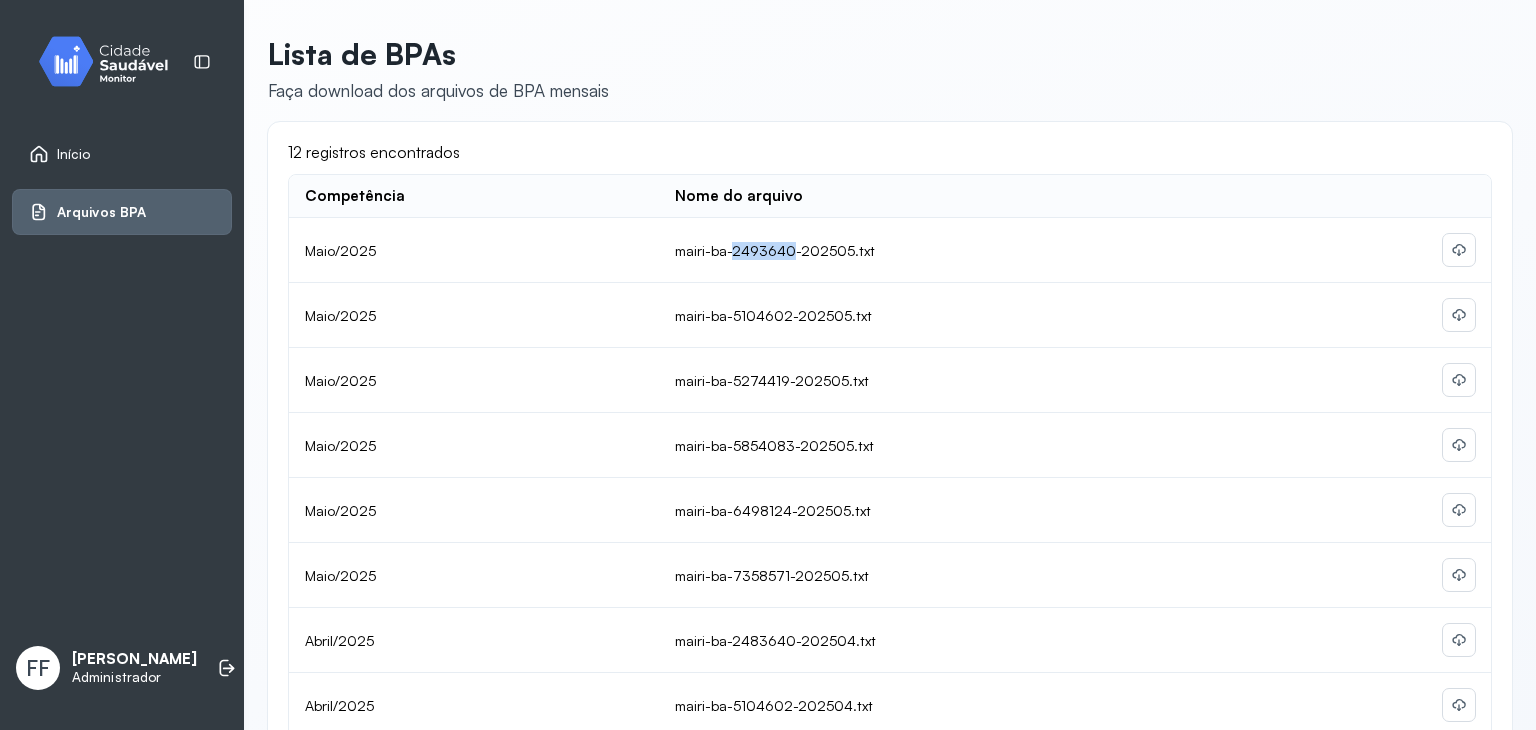 click on "Arquivos BPA" at bounding box center (101, 212) 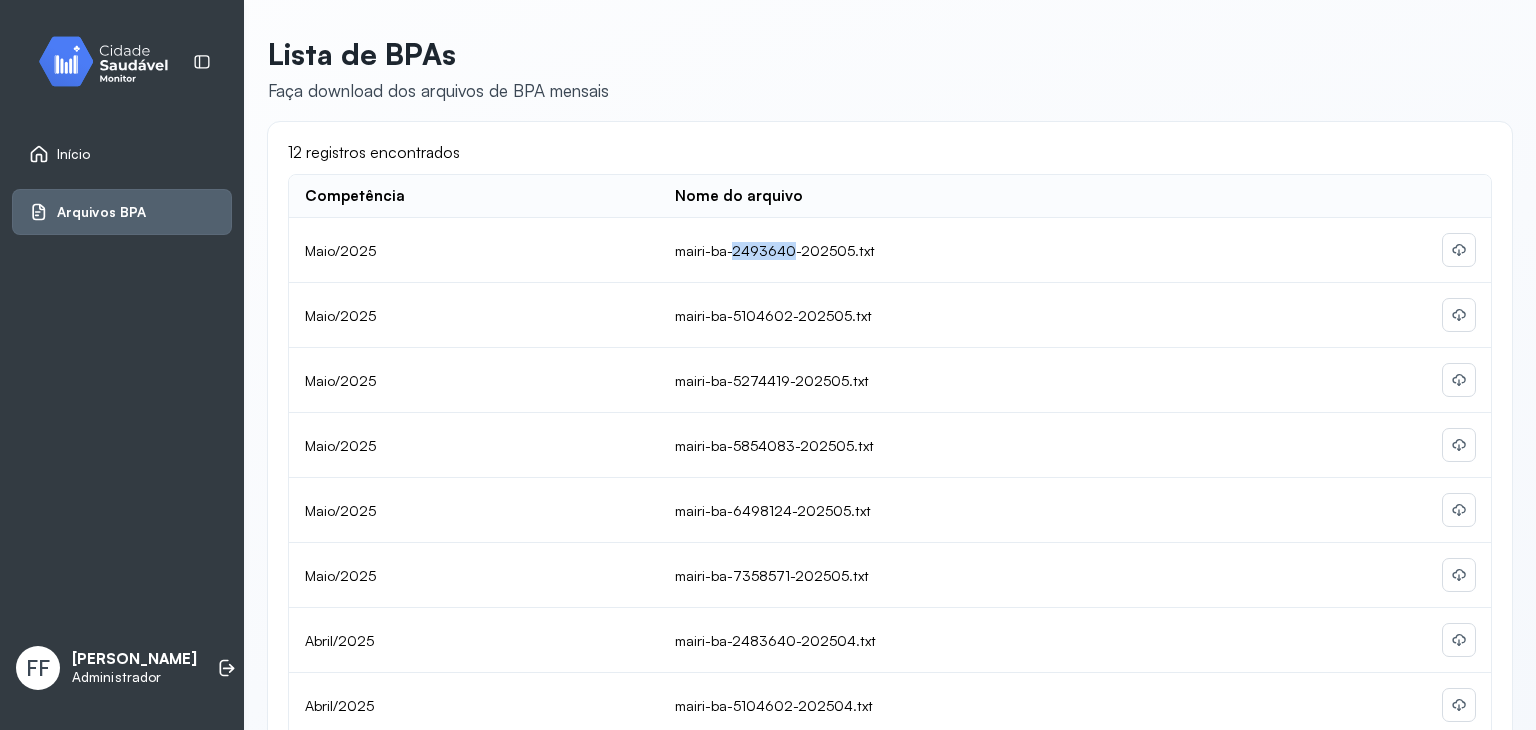 click on "Início" at bounding box center (74, 154) 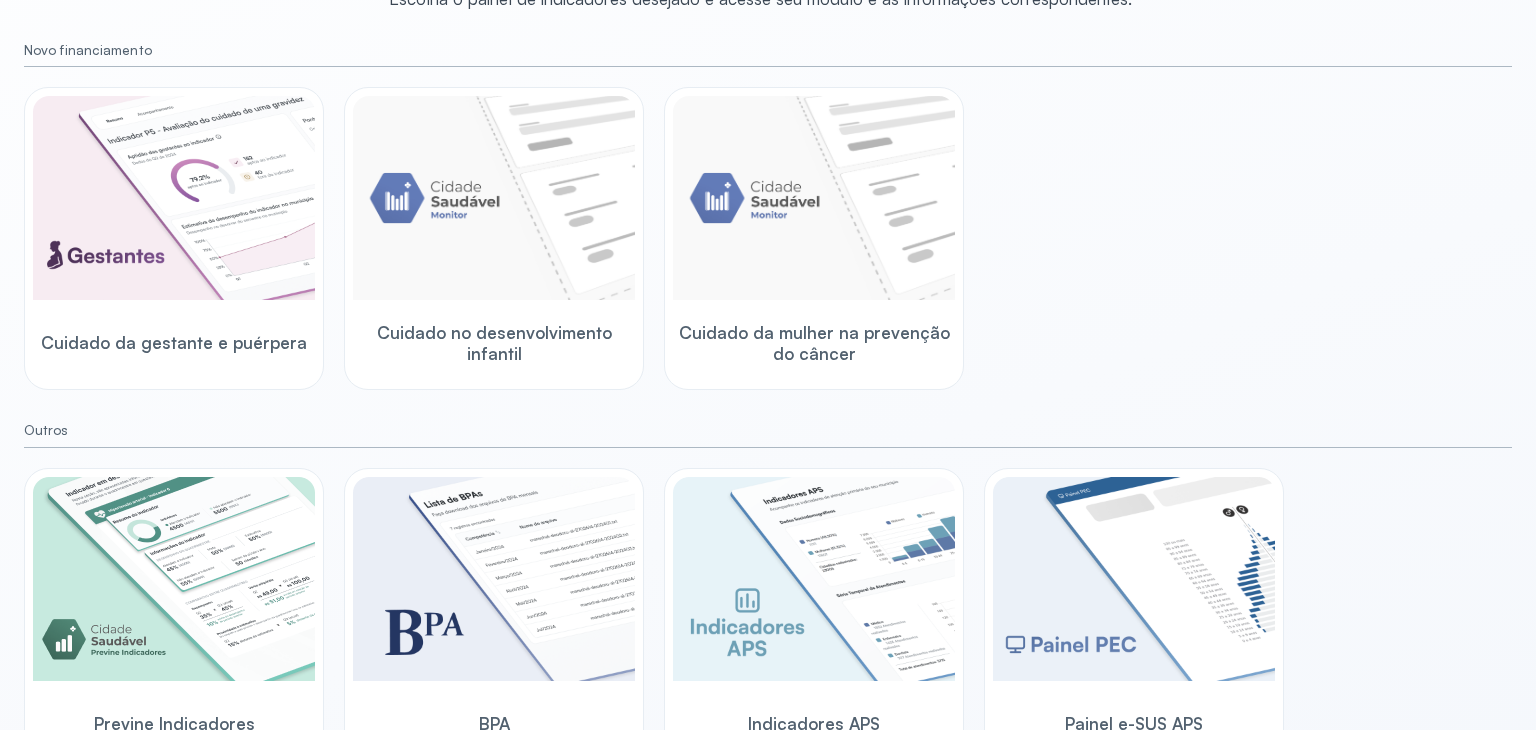 scroll, scrollTop: 241, scrollLeft: 0, axis: vertical 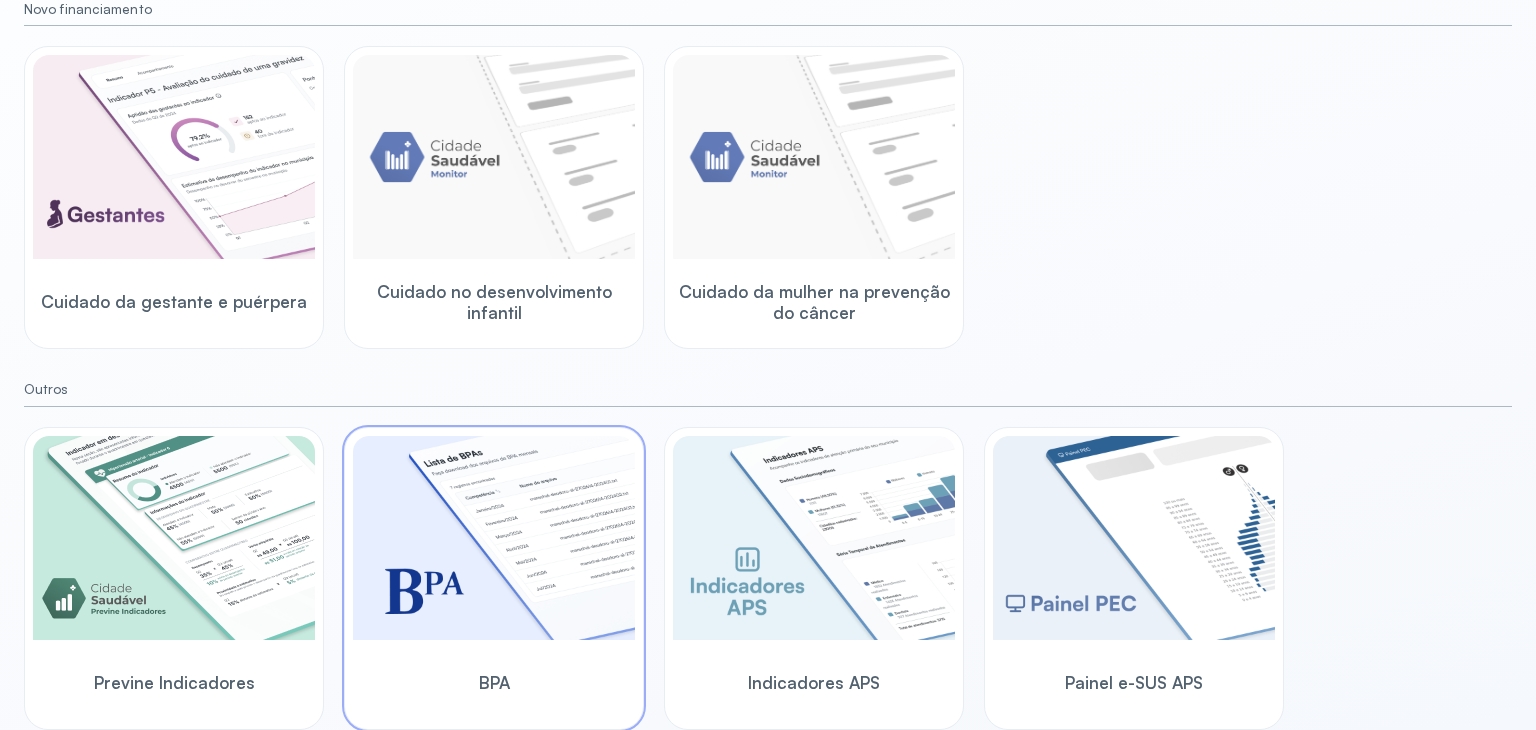 click at bounding box center [494, 538] 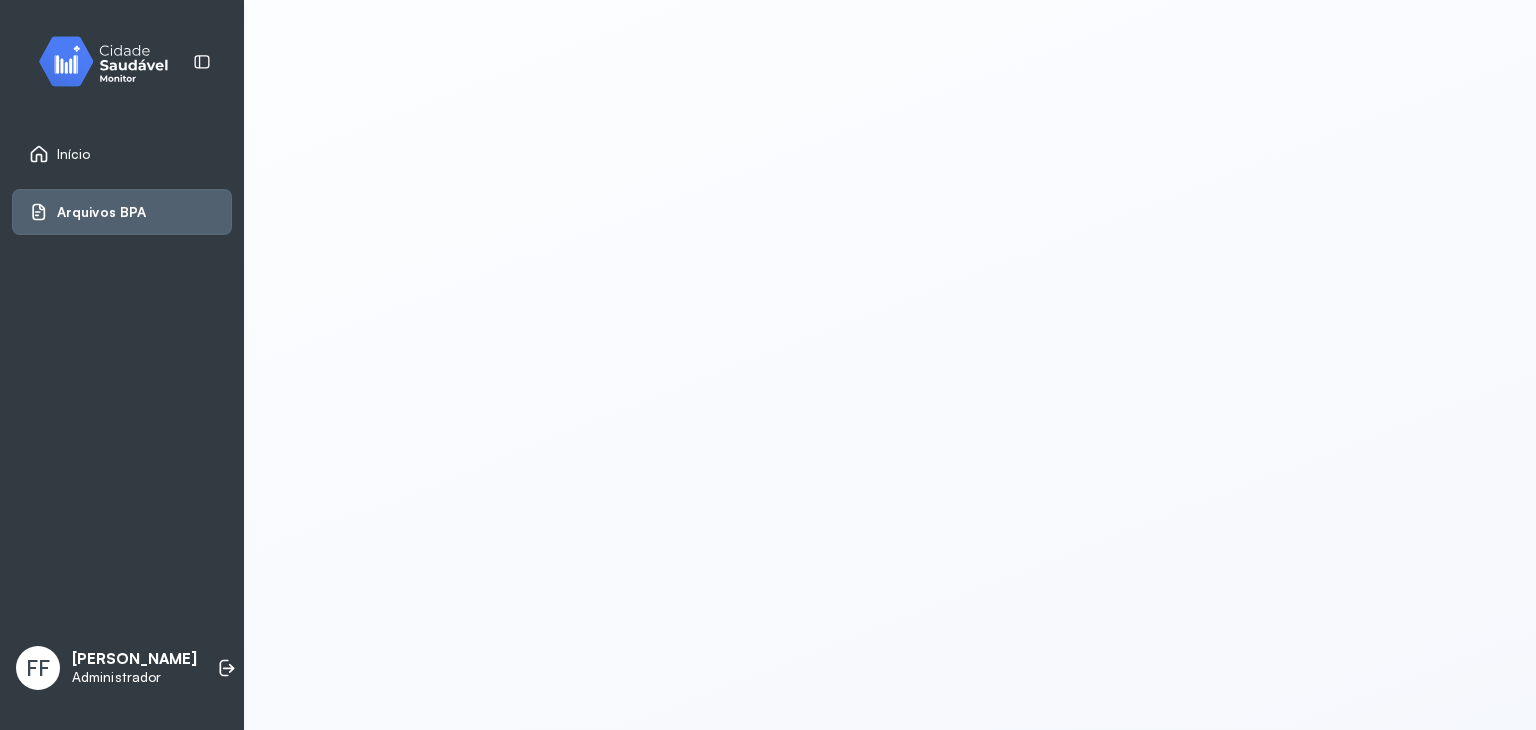 scroll, scrollTop: 0, scrollLeft: 0, axis: both 